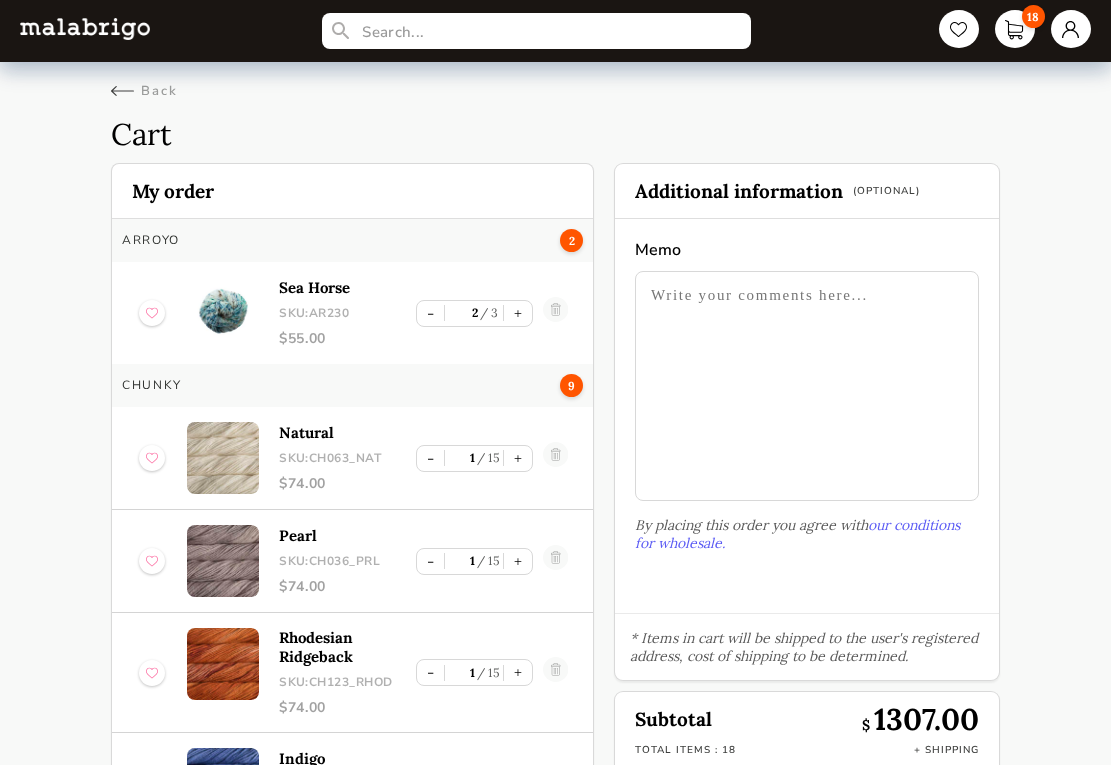 scroll, scrollTop: 108, scrollLeft: 0, axis: vertical 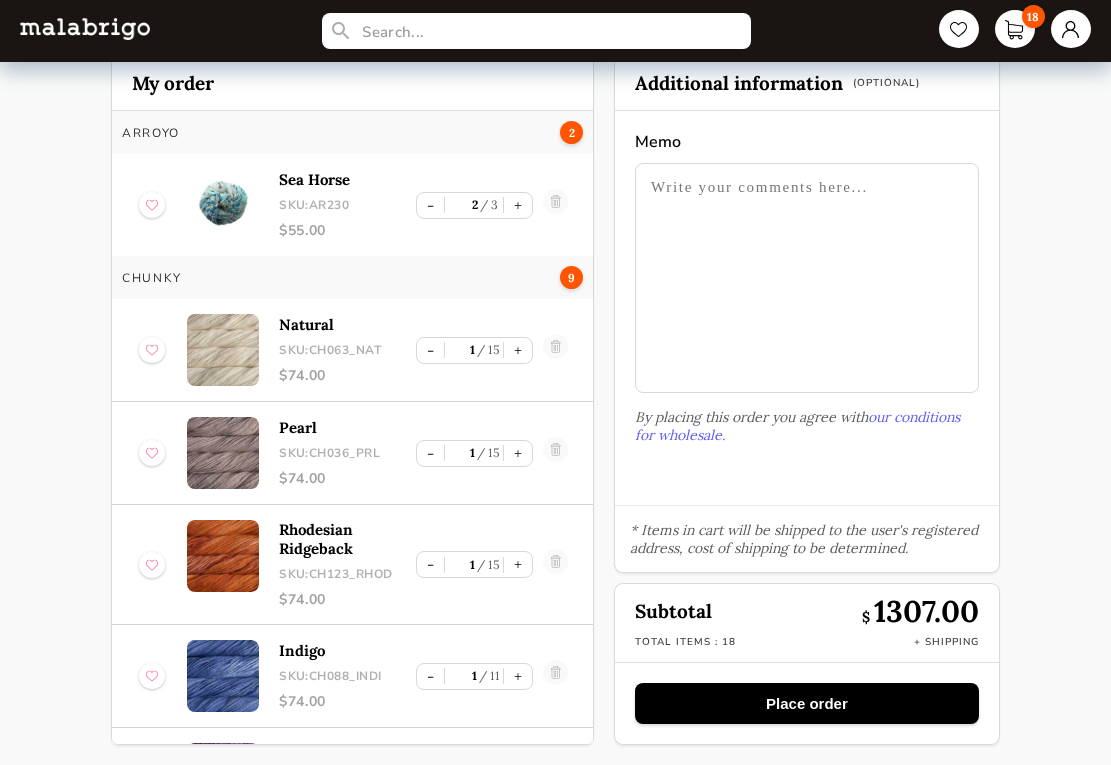 select on "INDEX" 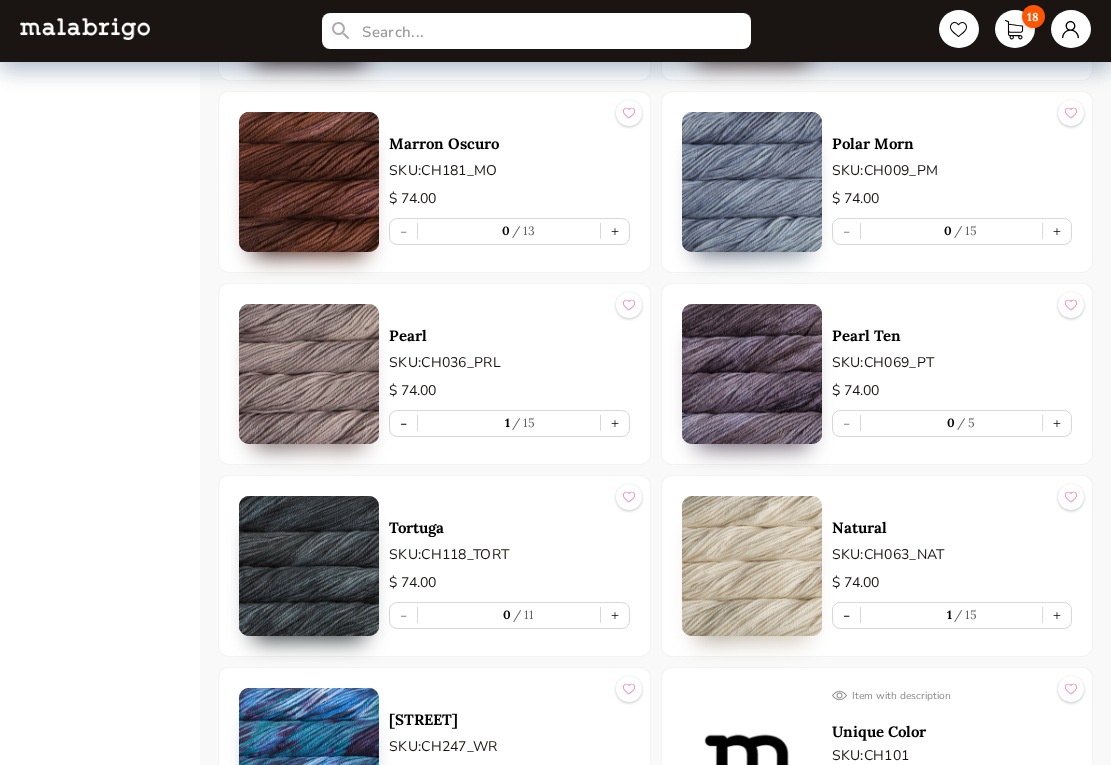 scroll, scrollTop: 5677, scrollLeft: 0, axis: vertical 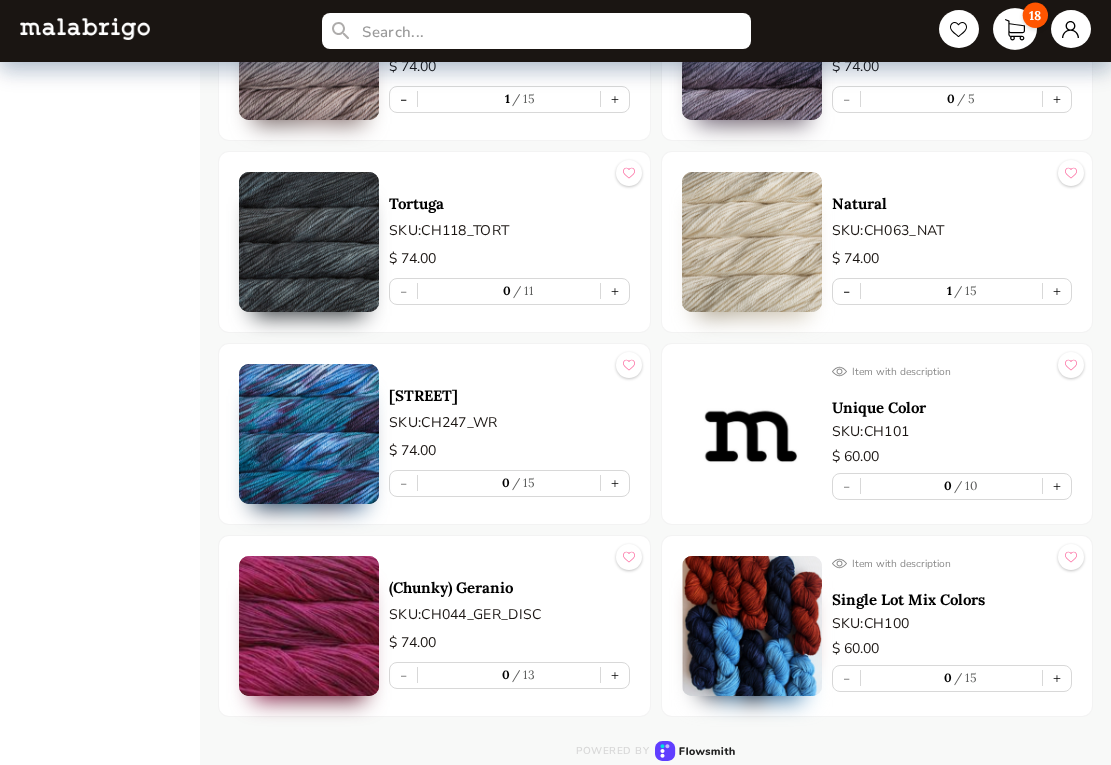 click on "18" at bounding box center (1015, 29) 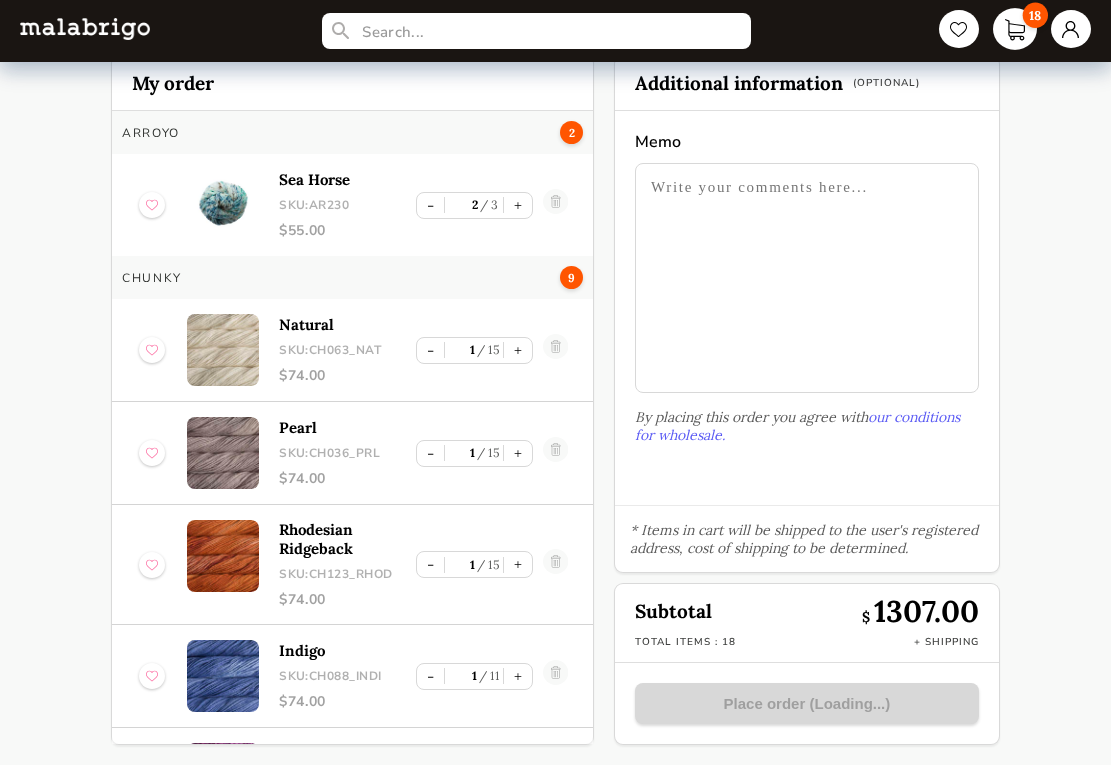 scroll, scrollTop: 108, scrollLeft: 0, axis: vertical 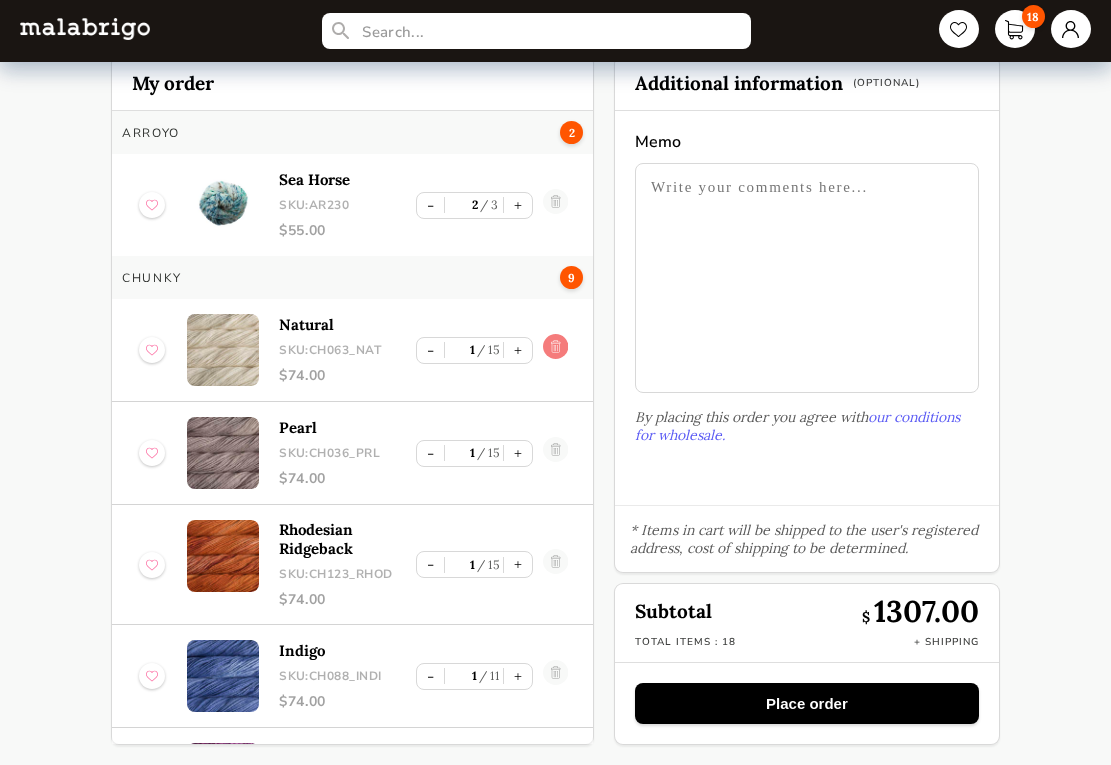 click at bounding box center [555, 350] 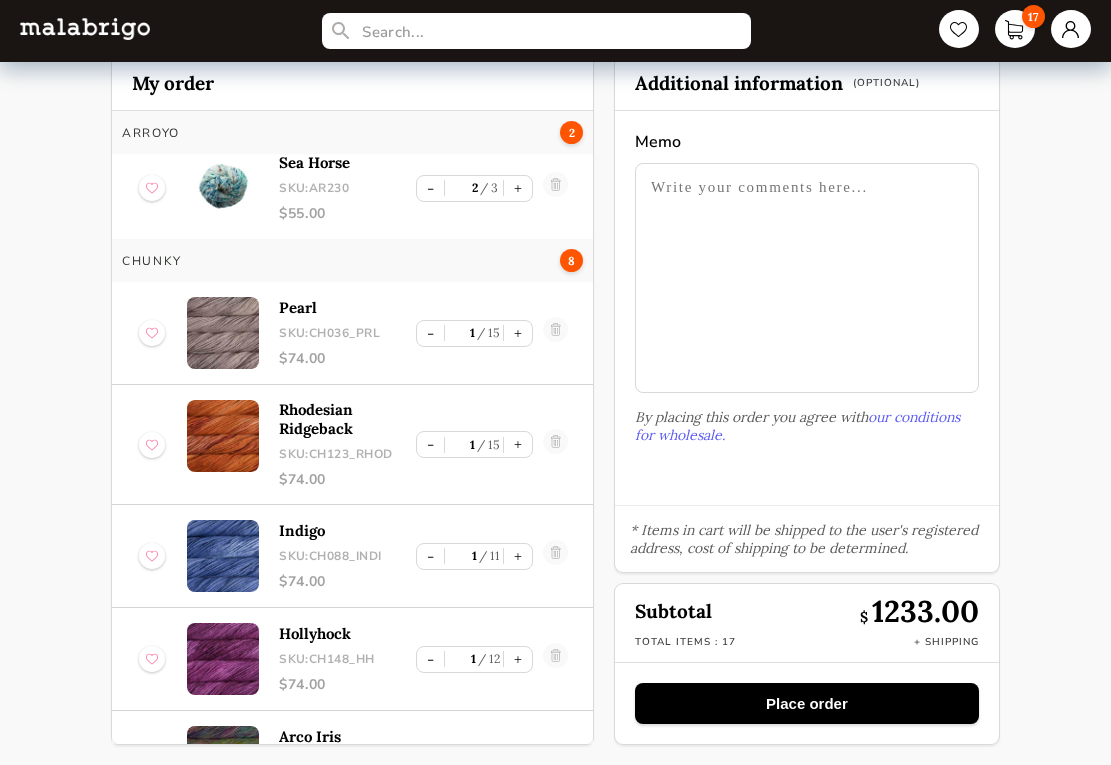 scroll, scrollTop: 0, scrollLeft: 0, axis: both 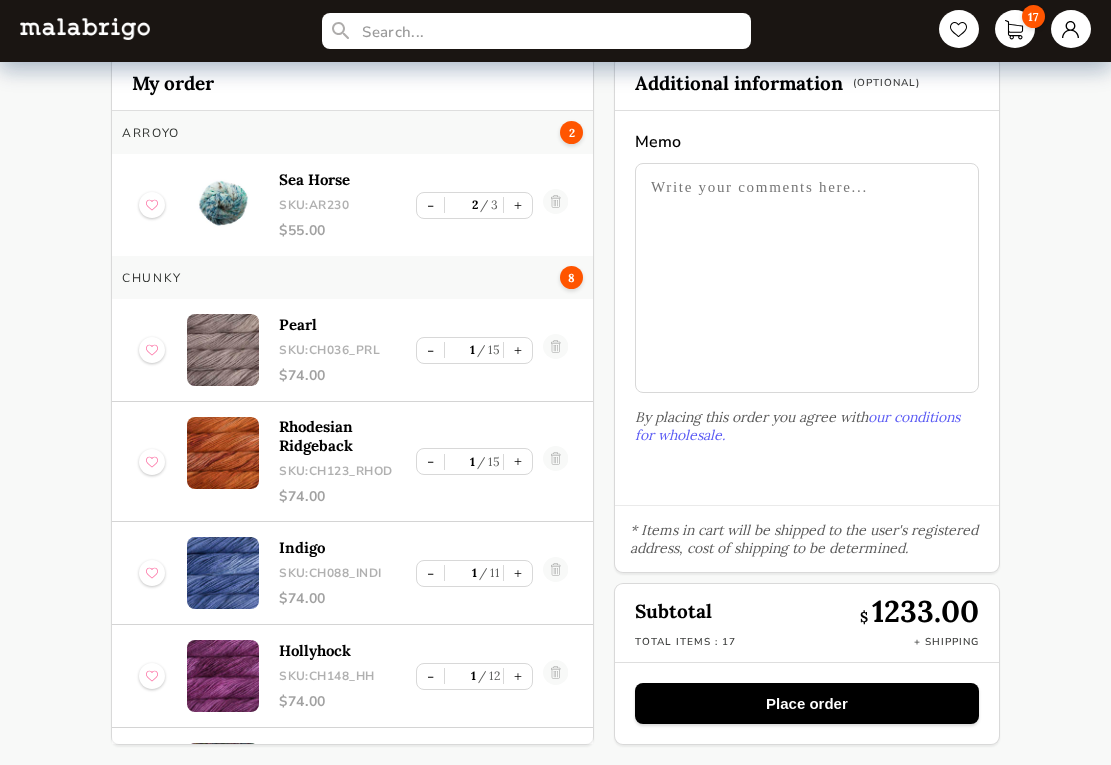 click on "My order Arroyo 2 Sea Horse SKU: AR230 $ 55.00 - 2 3 + Chunky 8 Pearl SKU: CH036_PRL $ 74.00 - 1 15 + Rhodesian Ridgeback SKU: CH123_RHOD $ 74.00 - 1 15 + Indigo SKU: CH088_INDI $ 74.00 - 1 11 + Hollyhock SKU: CH148_HH $ 74.00 - 1 12 + Arco Iris SKU: CH866 $ 74.00 - 1 15 + Diana SKU: CH886 $ 74.00 - 1 15 + Cereza SKU: CH033 $ 74.00 - 1 15 + Aniversario SKU: CH005 $ 74.00 - 1 12 + Rasta 2 Valentina SKU: RAS689 $ 62.00 - 1 15 + Boomerang SKU: RAS197 $ 62.00 - 1 15 + Rios 4 Siri SKU: RIO277 $ 88.00 - 2 15 + Paris Night SKU: RIO052 $ 88.00 - 1 15 + Virgo SKU: RIO283 $ 88.00 - 1 15 + Ultimate Sock 1 Zinnias SKU: US658 $ 55.00 - 1 15 + Additional information (Optional) Memo By placing this order you agree with our conditions for wholesale. * Items in cart will be shipped to the user's registered address, cost of shipping to be determined. Subtotal $ 1233.00 Total items : 17 + Shipping Place order" at bounding box center (555, 400) 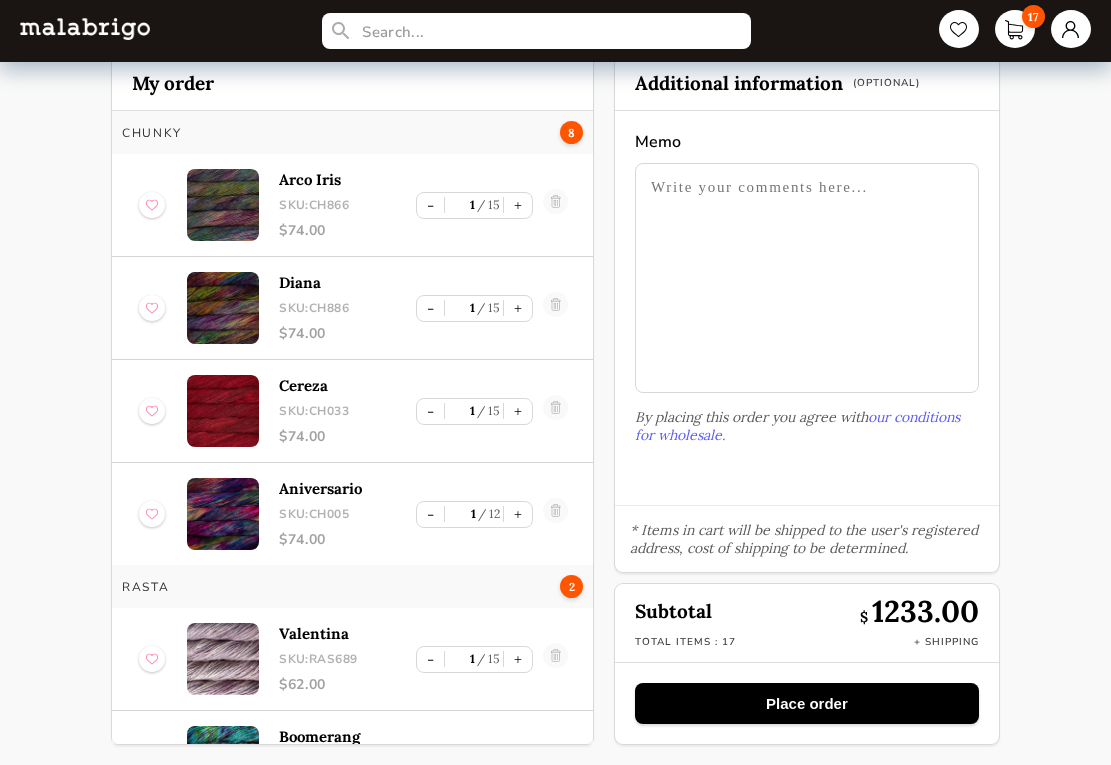 scroll, scrollTop: 594, scrollLeft: 0, axis: vertical 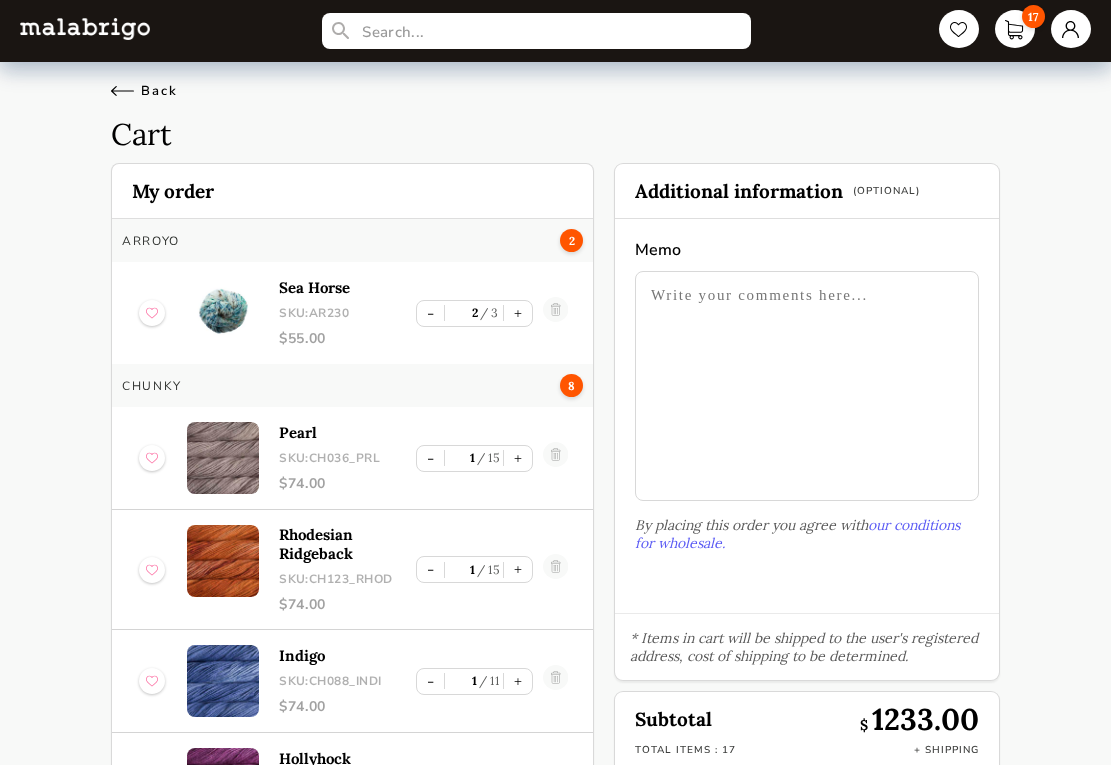 click on "Back" at bounding box center [144, 91] 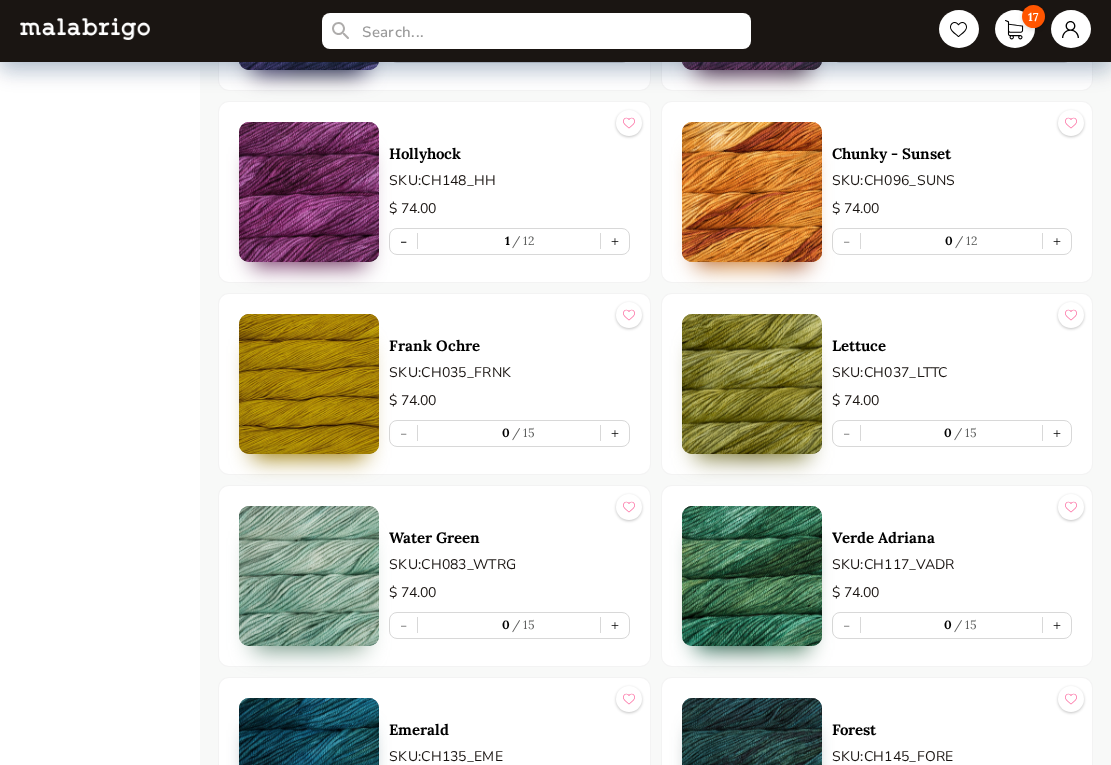scroll, scrollTop: 3766, scrollLeft: 0, axis: vertical 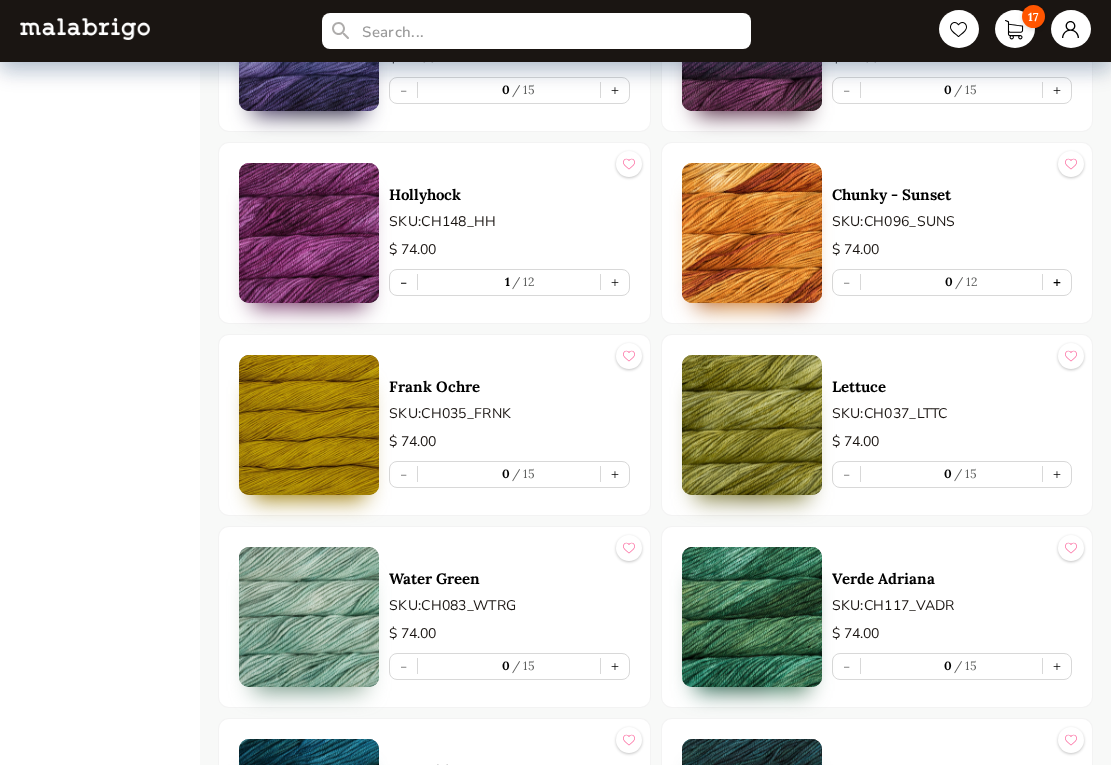 click on "+" at bounding box center (1057, 282) 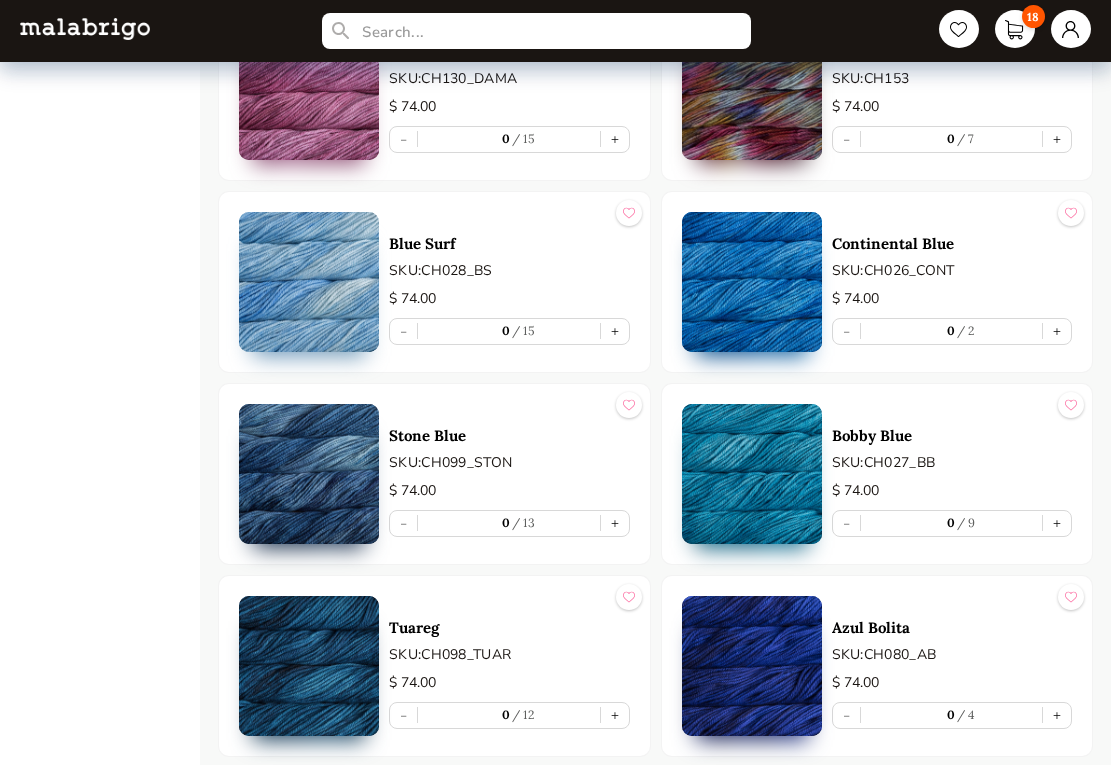 scroll, scrollTop: 2366, scrollLeft: 0, axis: vertical 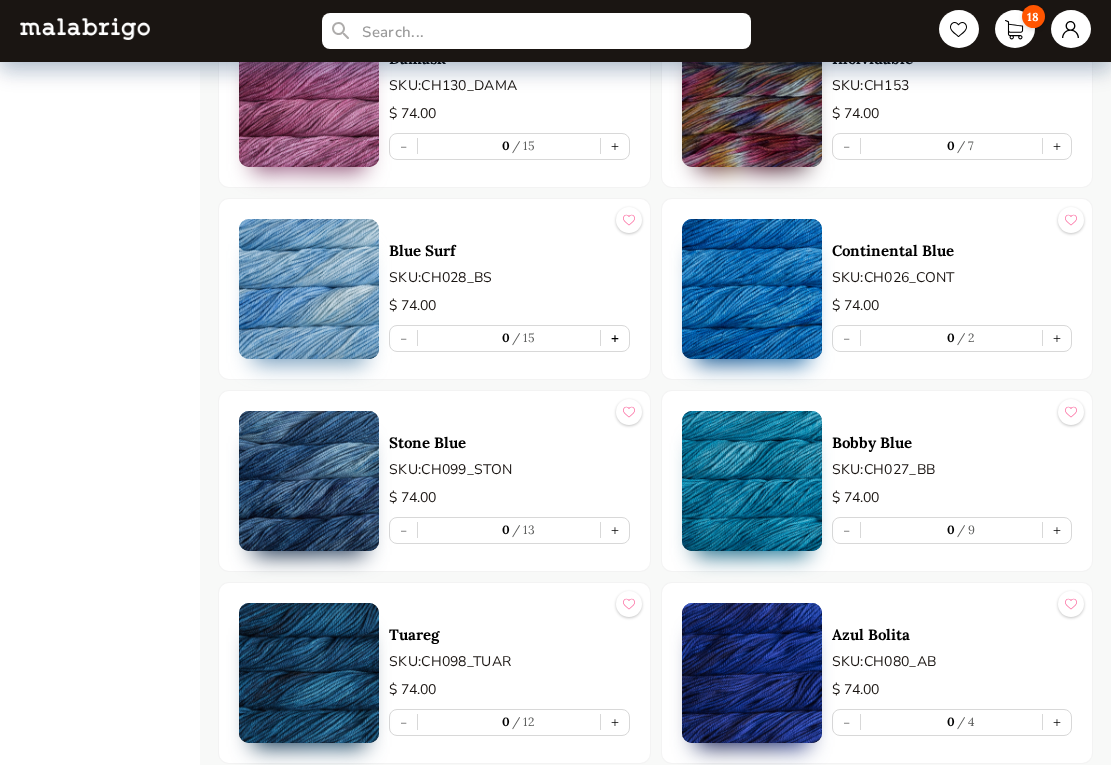 click on "+" at bounding box center (615, 338) 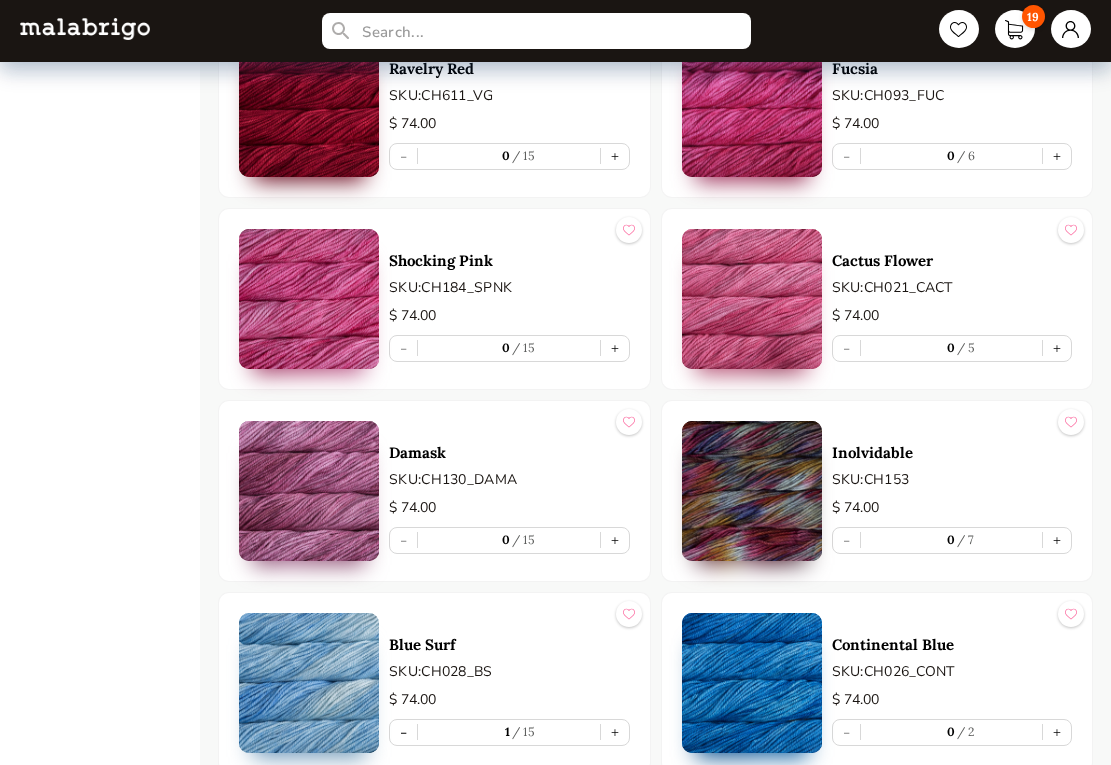 scroll, scrollTop: 1966, scrollLeft: 0, axis: vertical 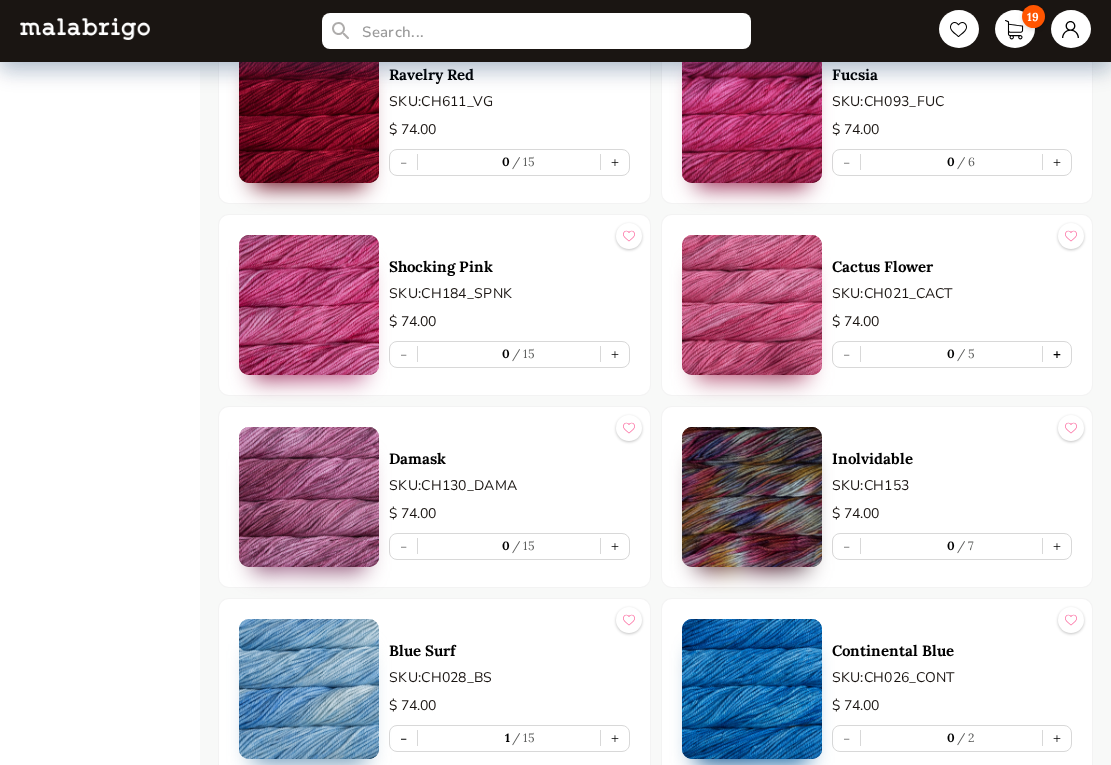 click on "+" at bounding box center [1057, 354] 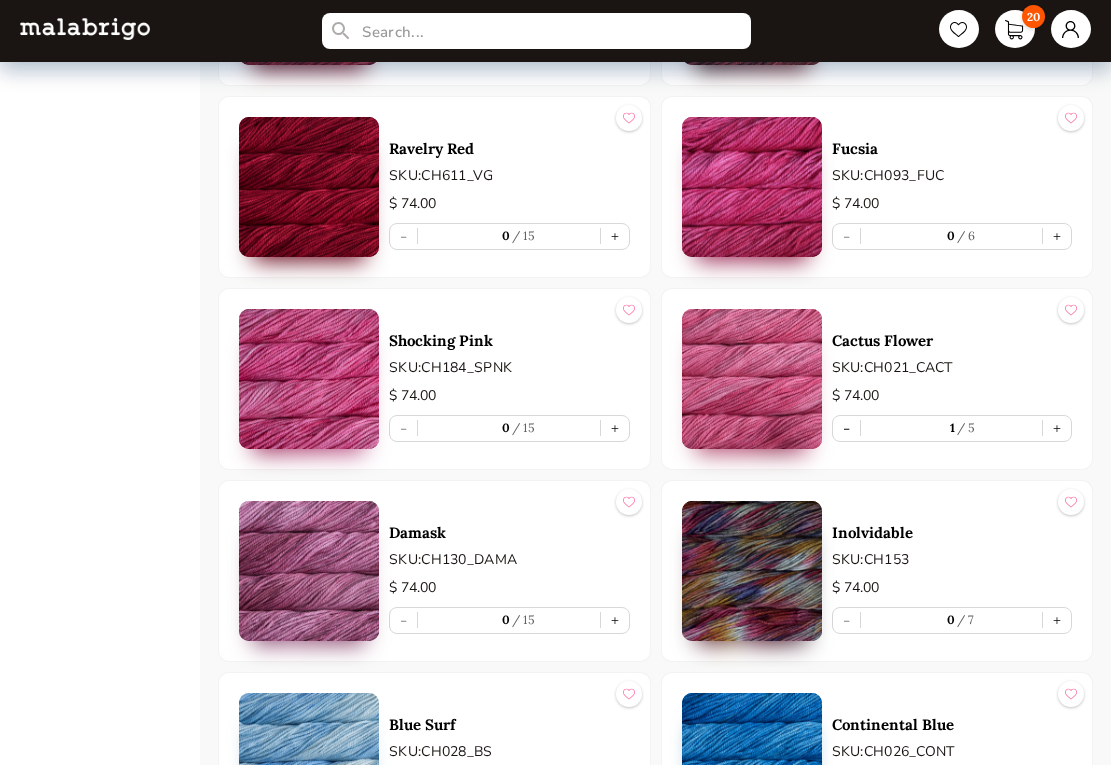 scroll, scrollTop: 1666, scrollLeft: 0, axis: vertical 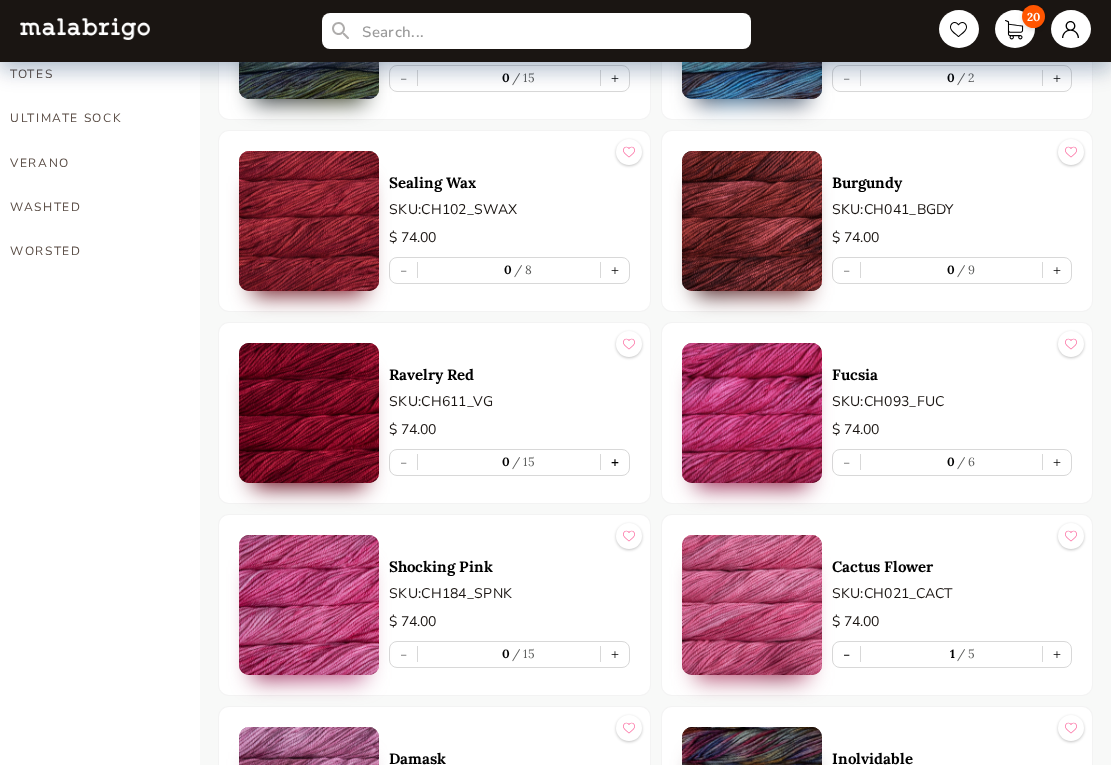 click on "+" at bounding box center [615, 462] 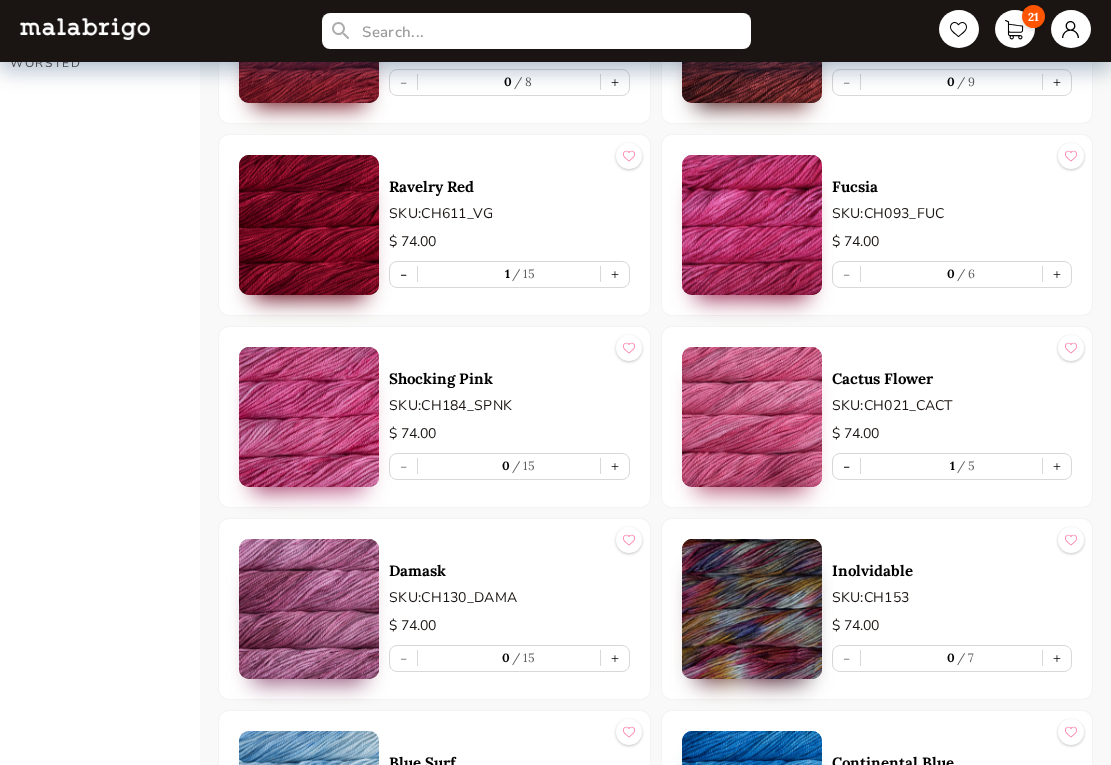 scroll, scrollTop: 1866, scrollLeft: 0, axis: vertical 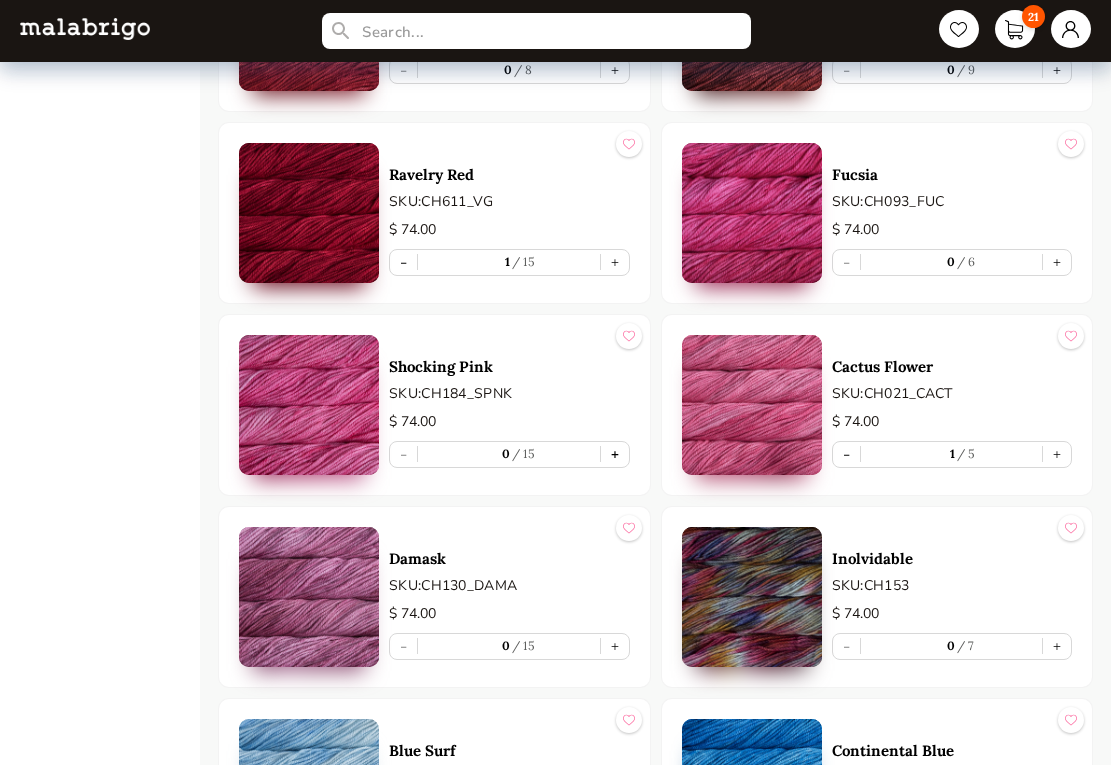 click on "+" at bounding box center (615, 454) 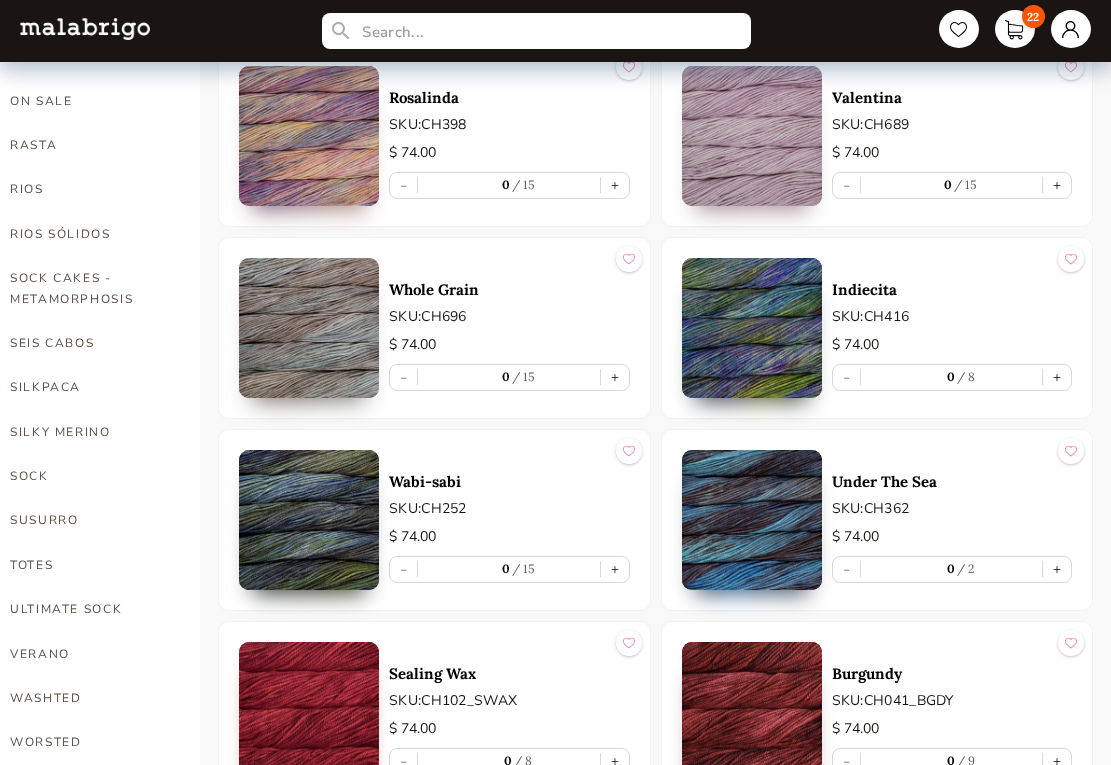 scroll, scrollTop: 1166, scrollLeft: 0, axis: vertical 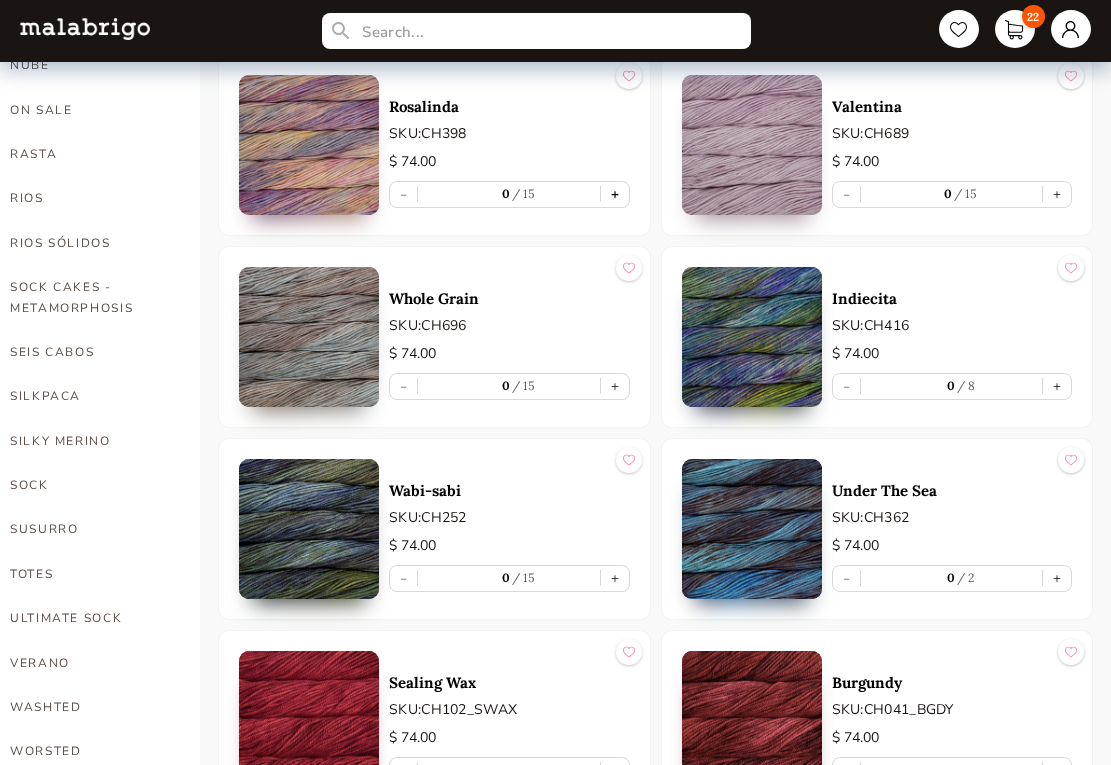 click on "+" at bounding box center (615, 194) 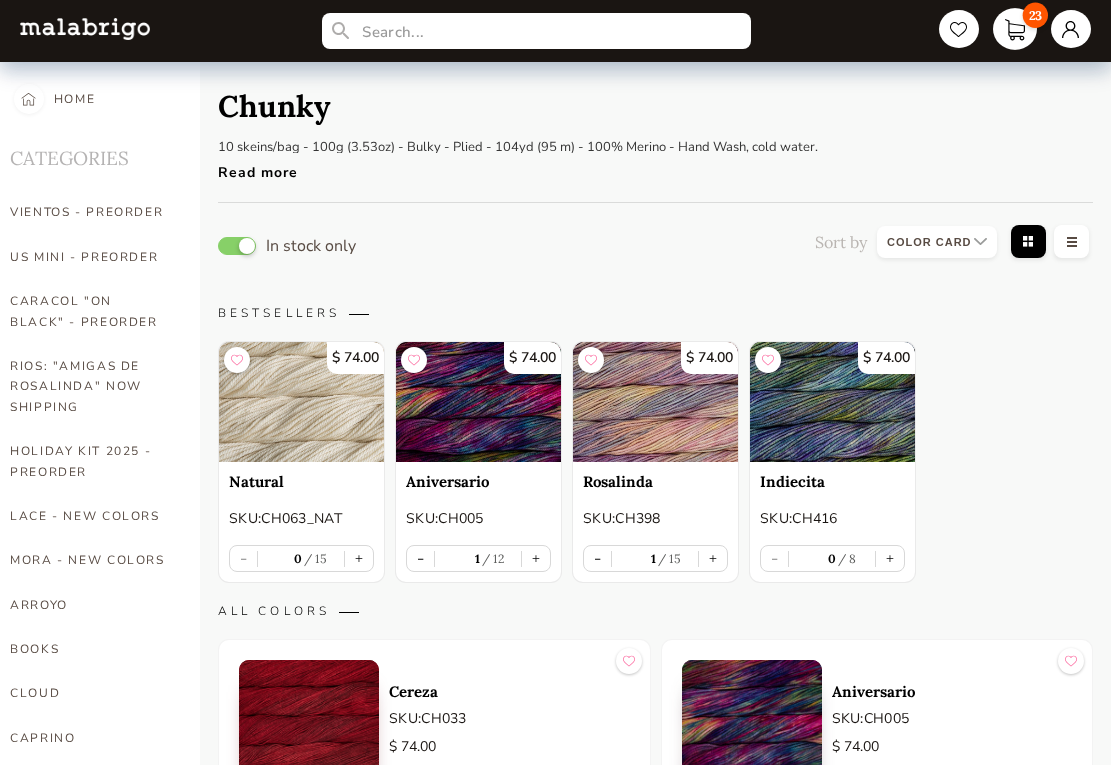 scroll, scrollTop: 0, scrollLeft: 0, axis: both 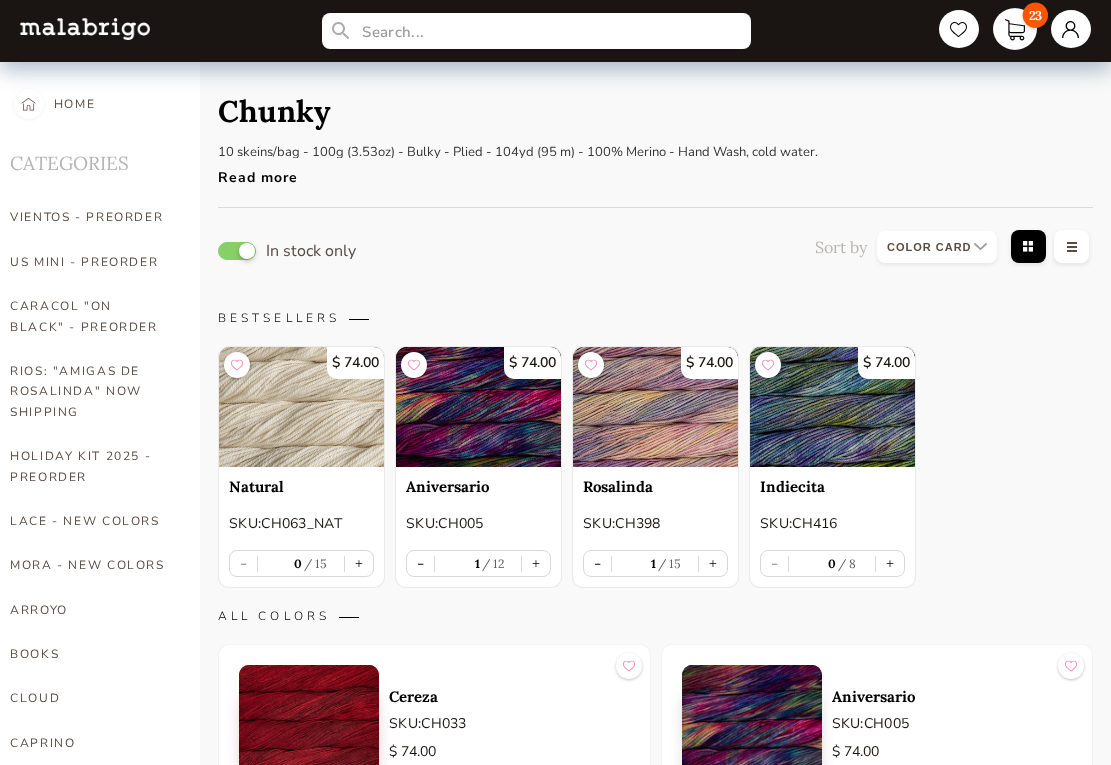 click on "23" at bounding box center (1015, 29) 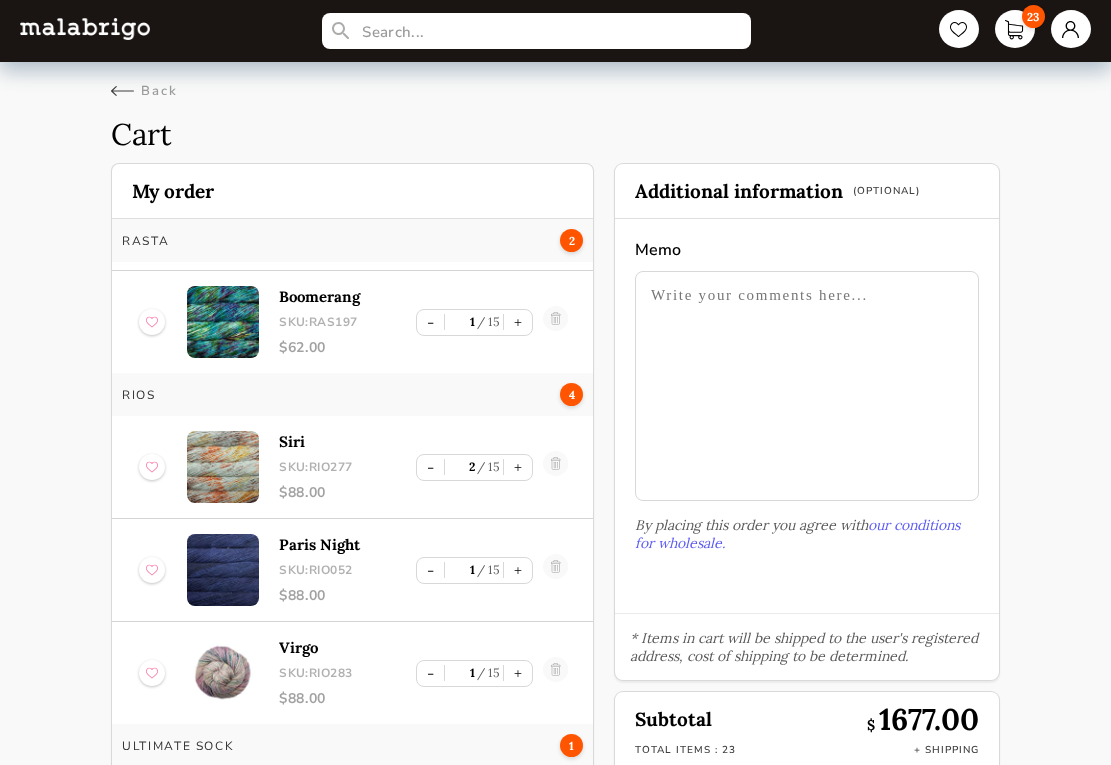 scroll, scrollTop: 1757, scrollLeft: 0, axis: vertical 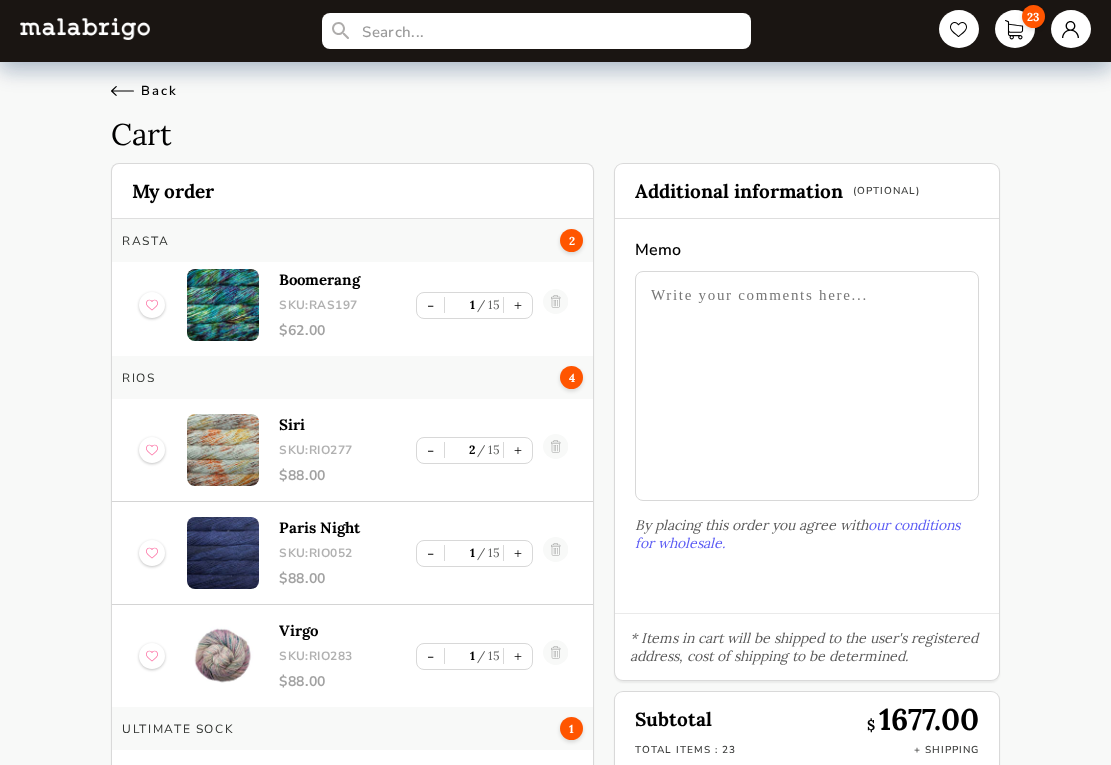 click on "Back" at bounding box center [144, 91] 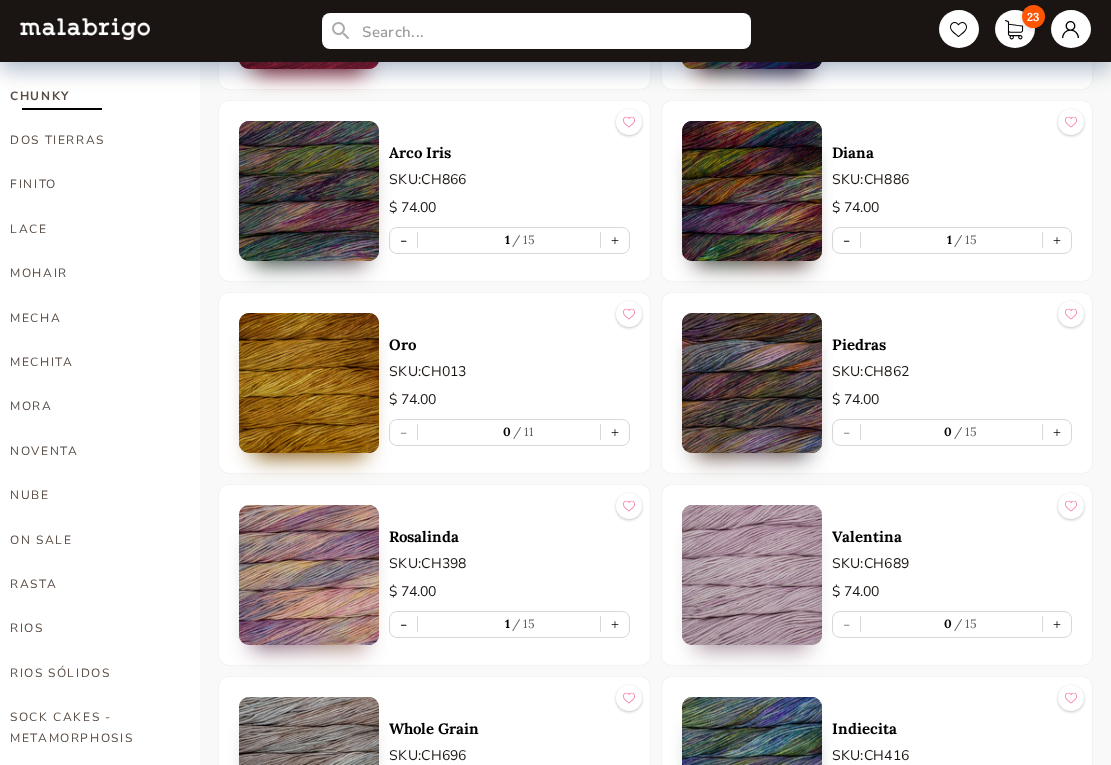 scroll, scrollTop: 800, scrollLeft: 0, axis: vertical 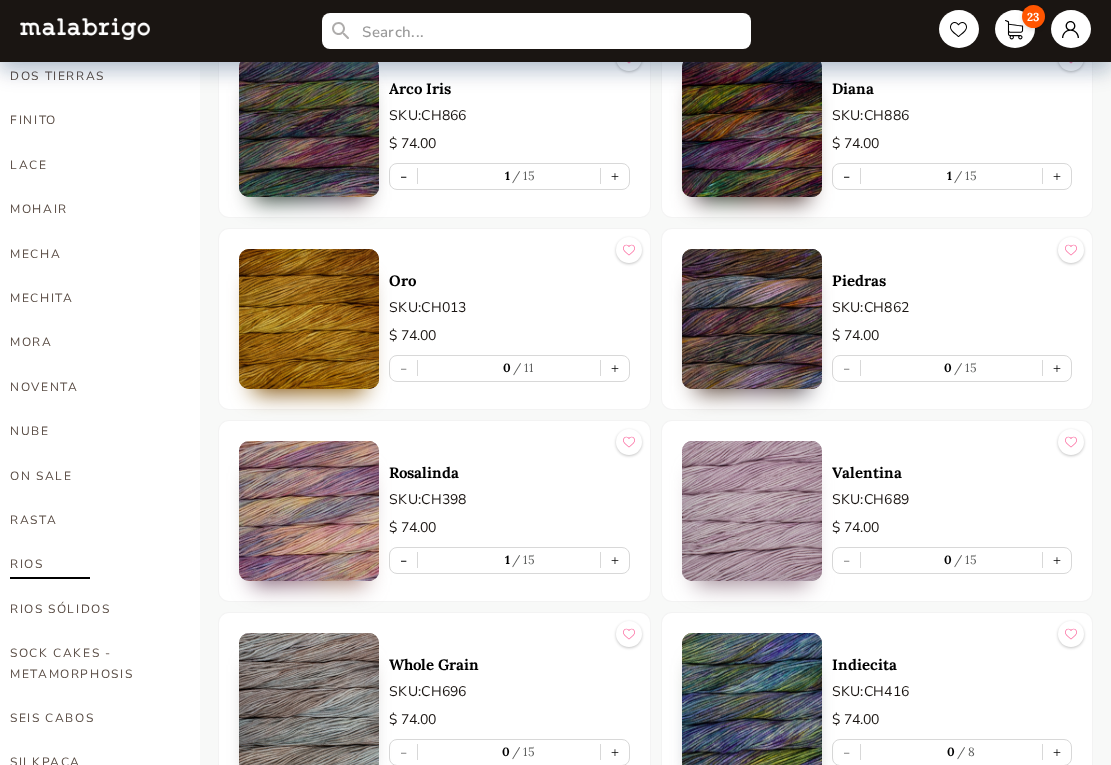 click on "RIOS" at bounding box center [90, 564] 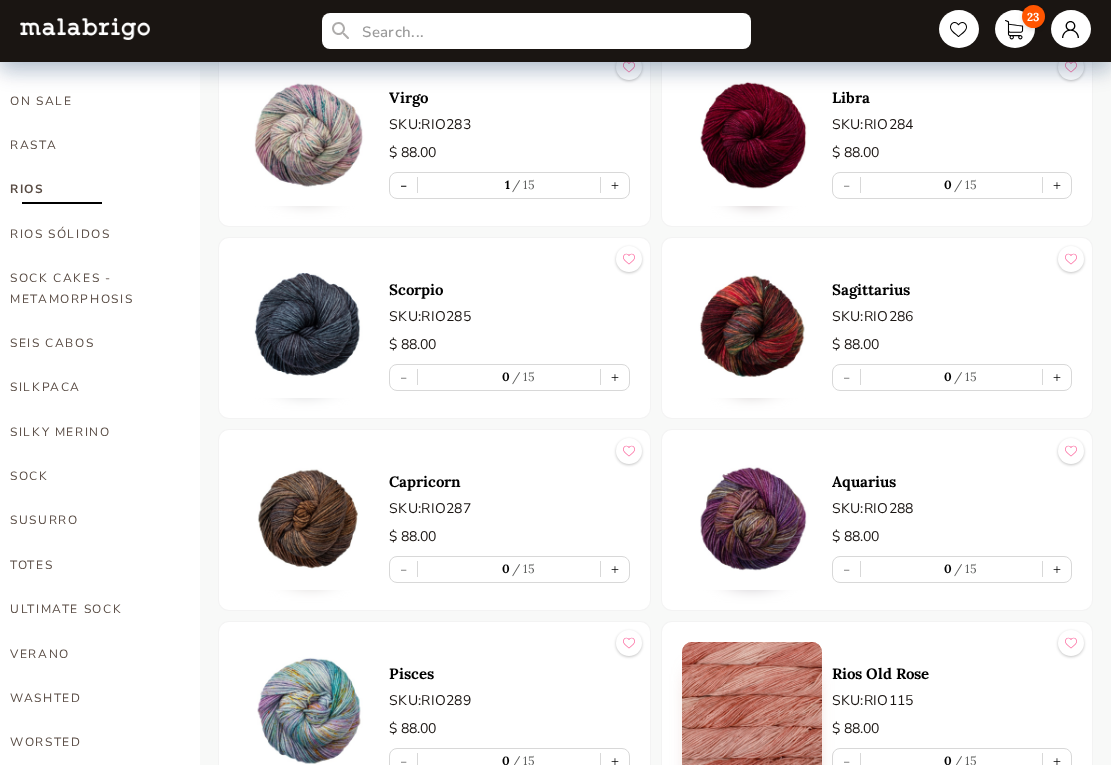 scroll, scrollTop: 1300, scrollLeft: 0, axis: vertical 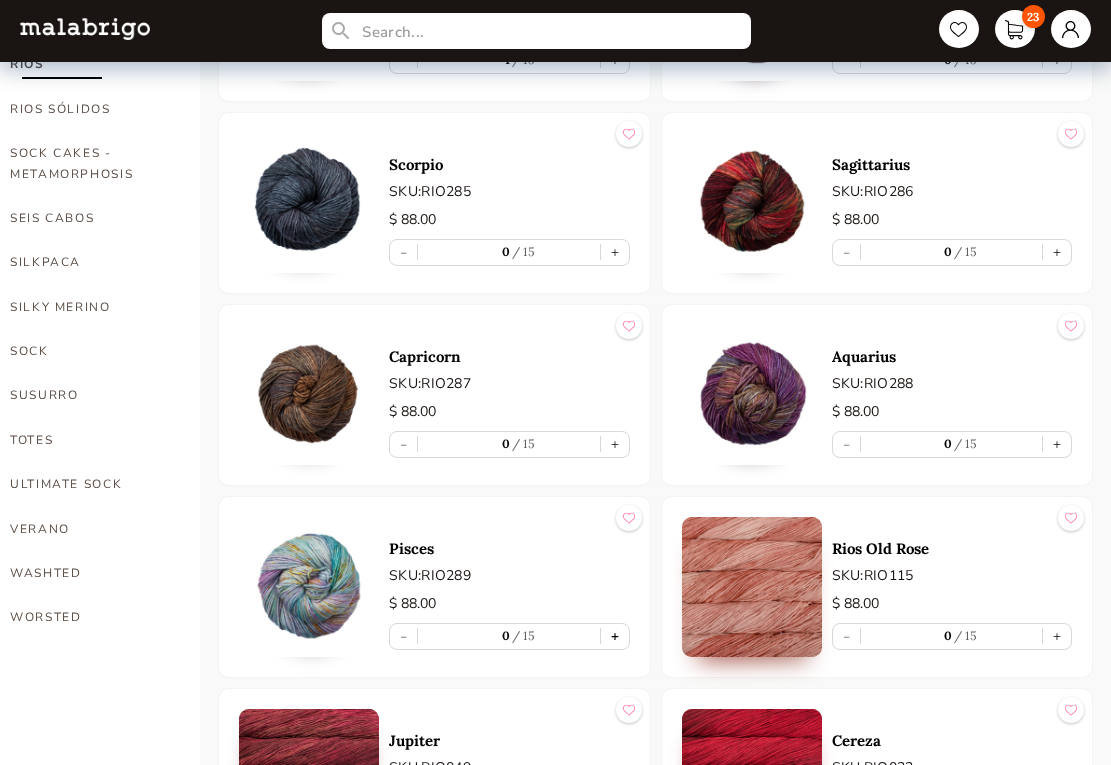 click on "+" at bounding box center (615, 636) 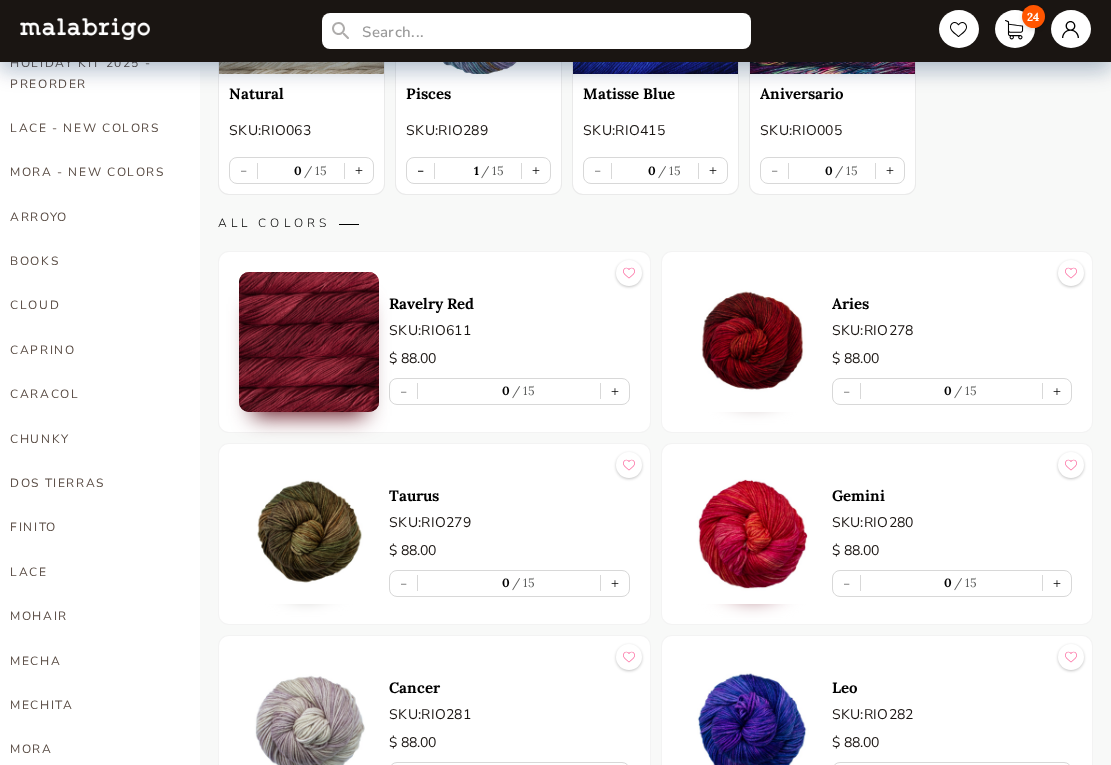 scroll, scrollTop: 0, scrollLeft: 0, axis: both 